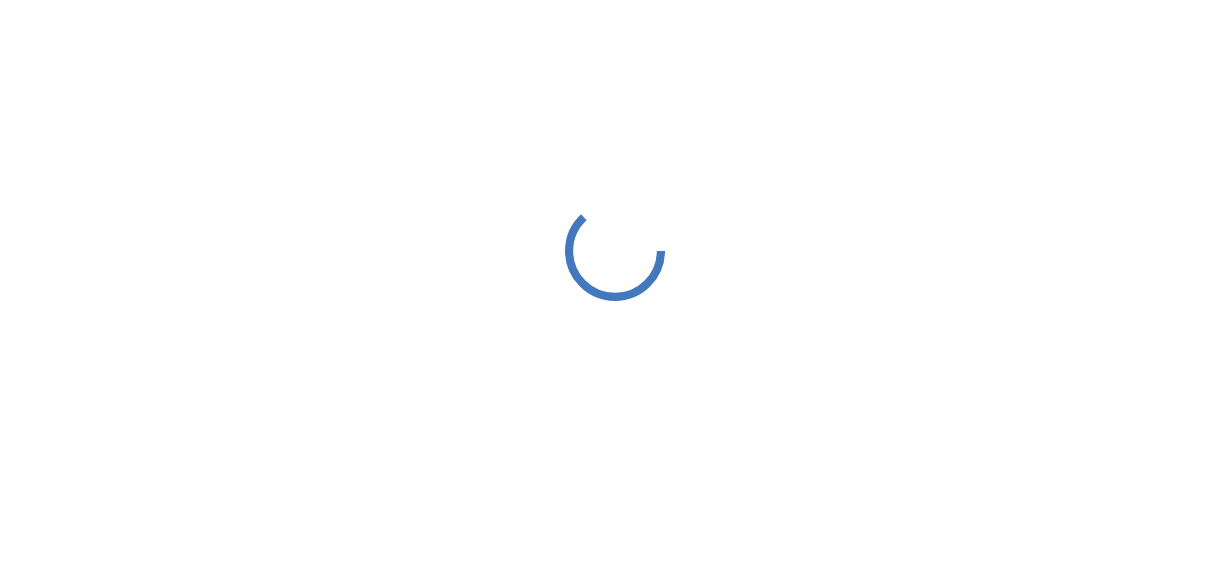 scroll, scrollTop: 0, scrollLeft: 0, axis: both 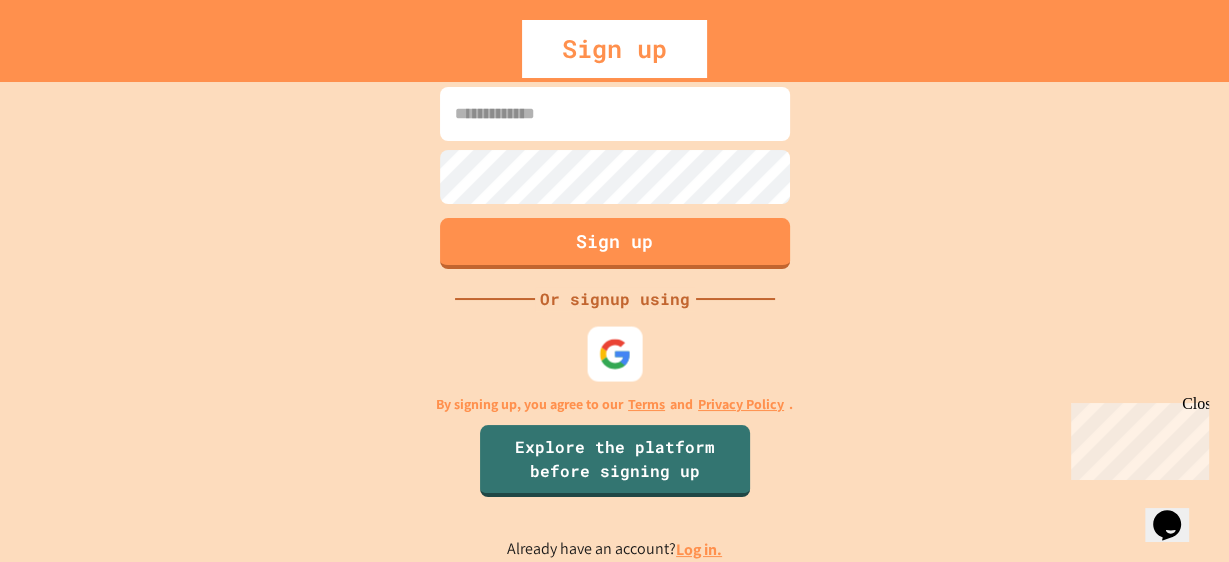 click at bounding box center (614, 354) 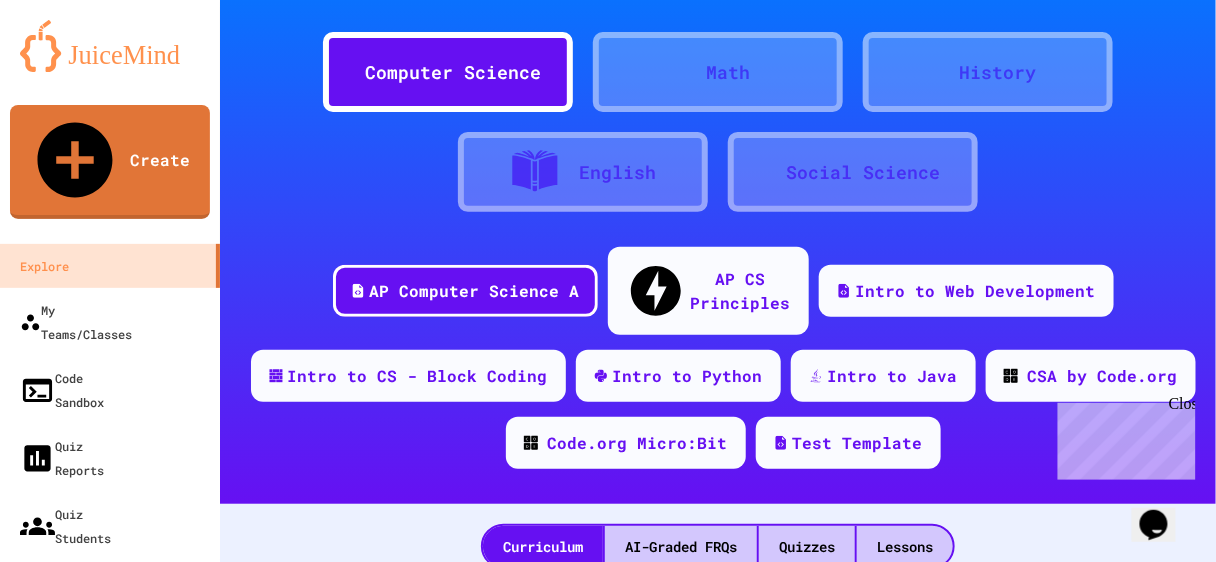 scroll, scrollTop: 80, scrollLeft: 0, axis: vertical 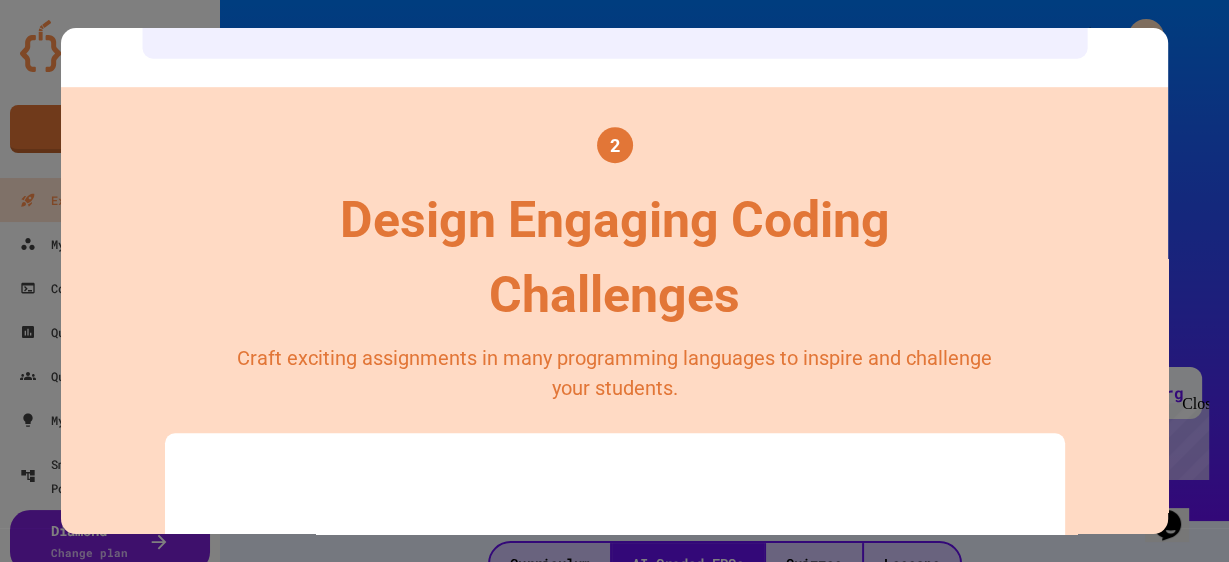 drag, startPoint x: 563, startPoint y: 281, endPoint x: 758, endPoint y: 321, distance: 199.06029 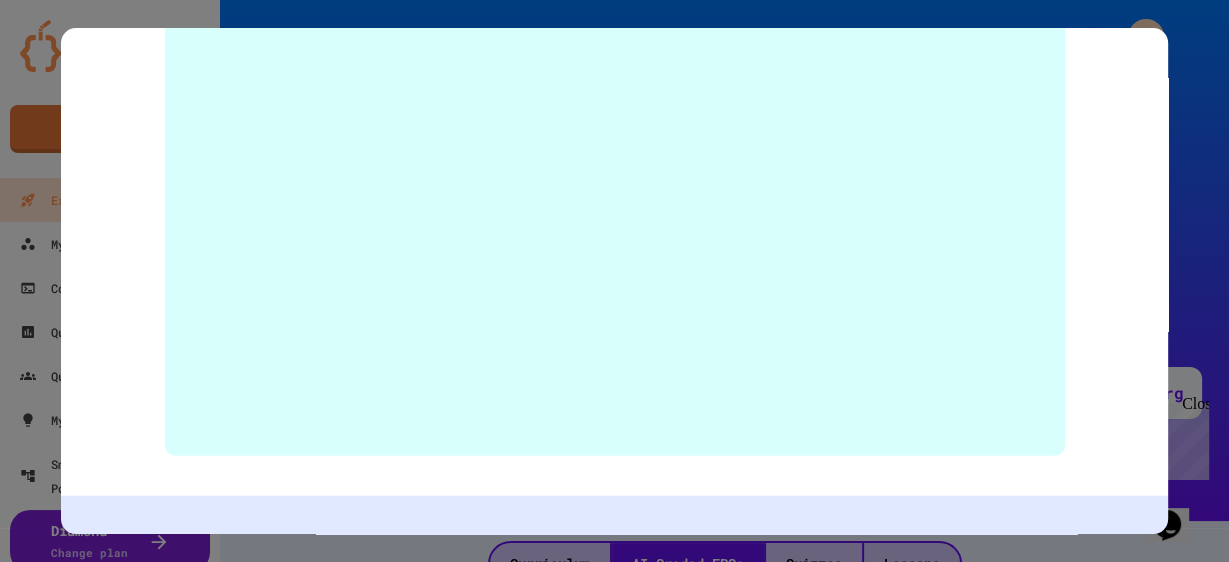 scroll, scrollTop: 4320, scrollLeft: 0, axis: vertical 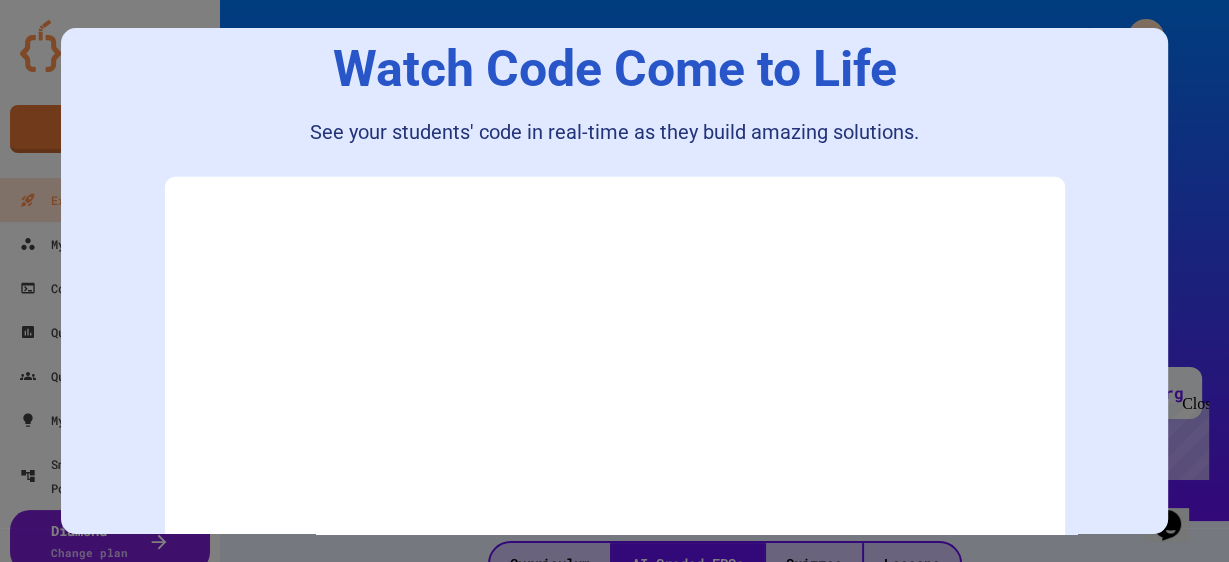 drag, startPoint x: 1184, startPoint y: 46, endPoint x: 1153, endPoint y: 39, distance: 31.780497 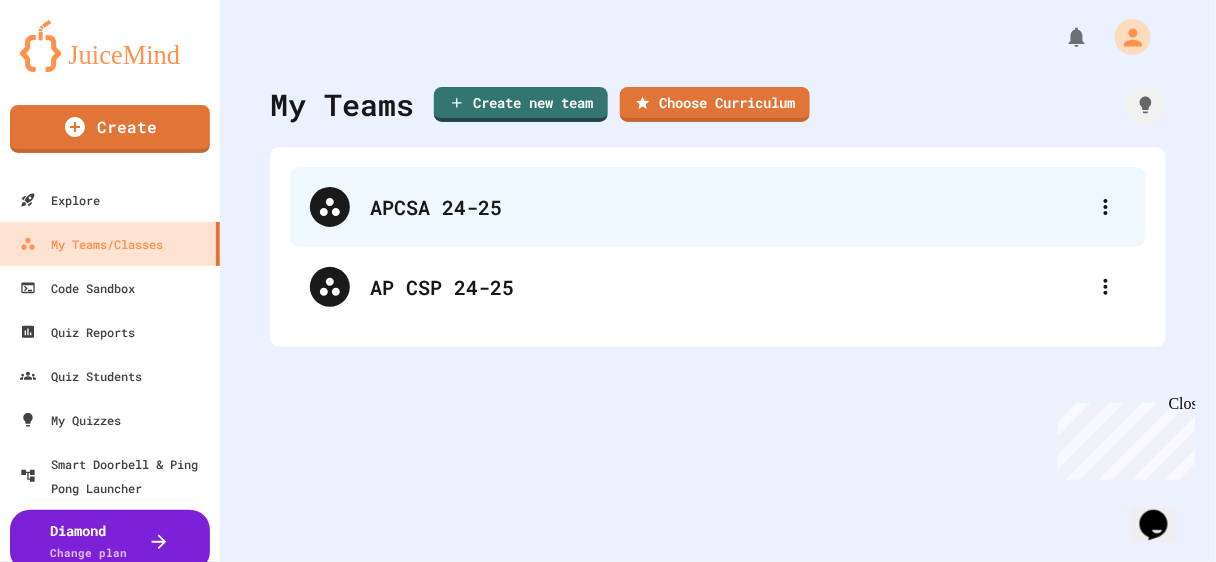 click on "APCSA 24-25" at bounding box center (728, 207) 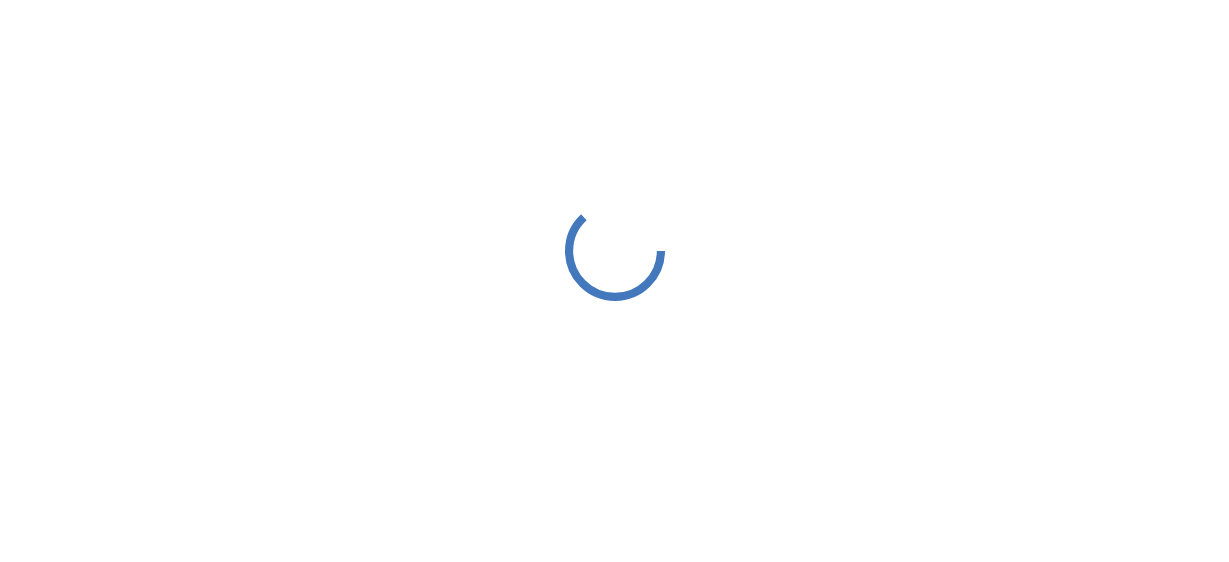 scroll, scrollTop: 0, scrollLeft: 0, axis: both 